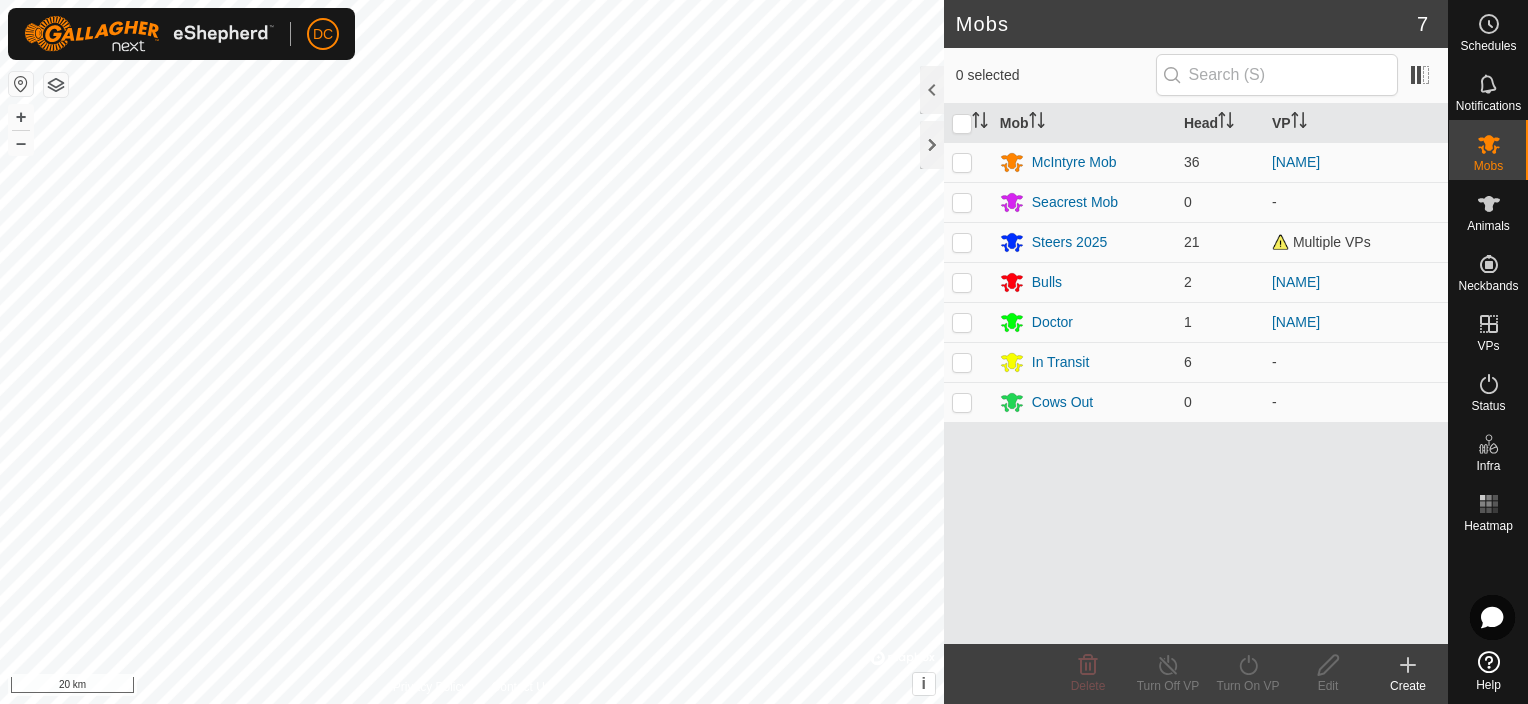scroll, scrollTop: 0, scrollLeft: 0, axis: both 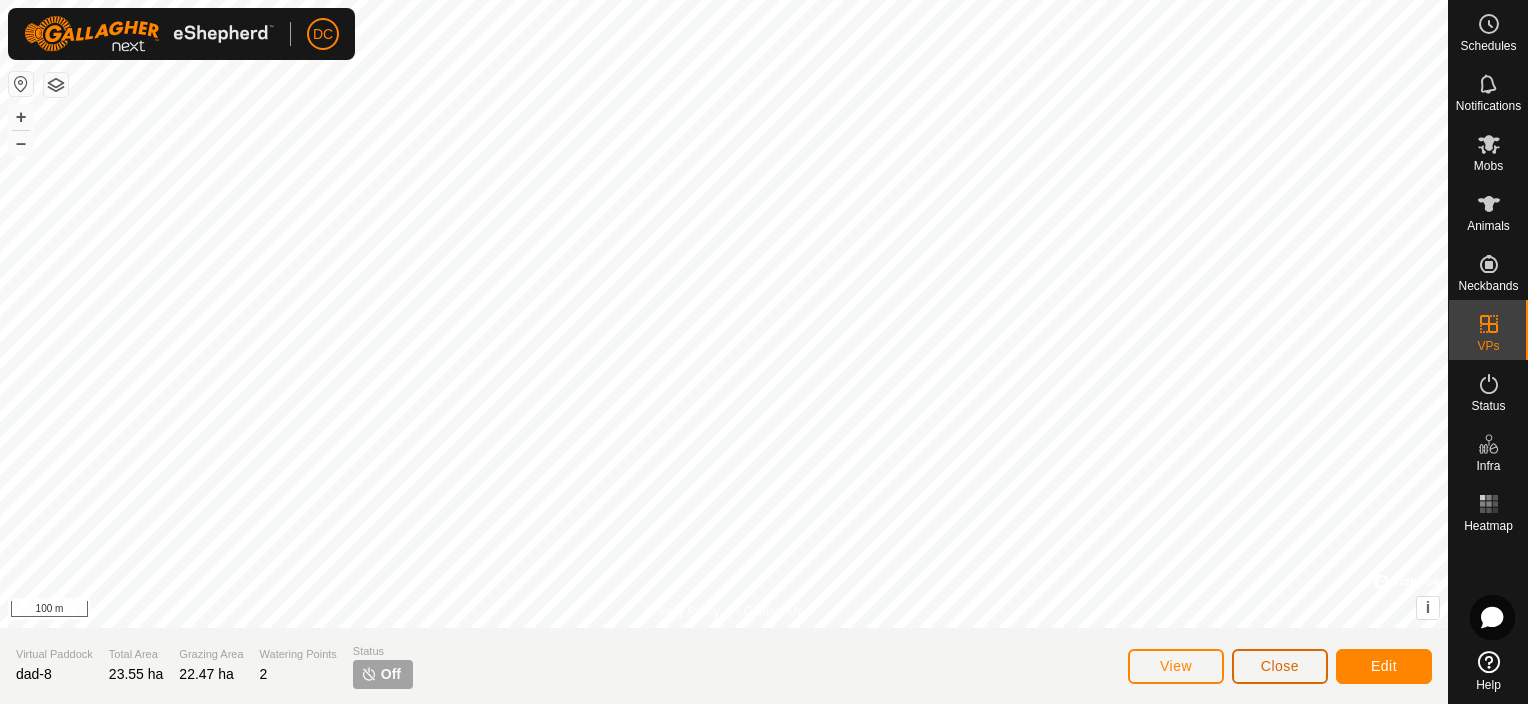 click on "Close" 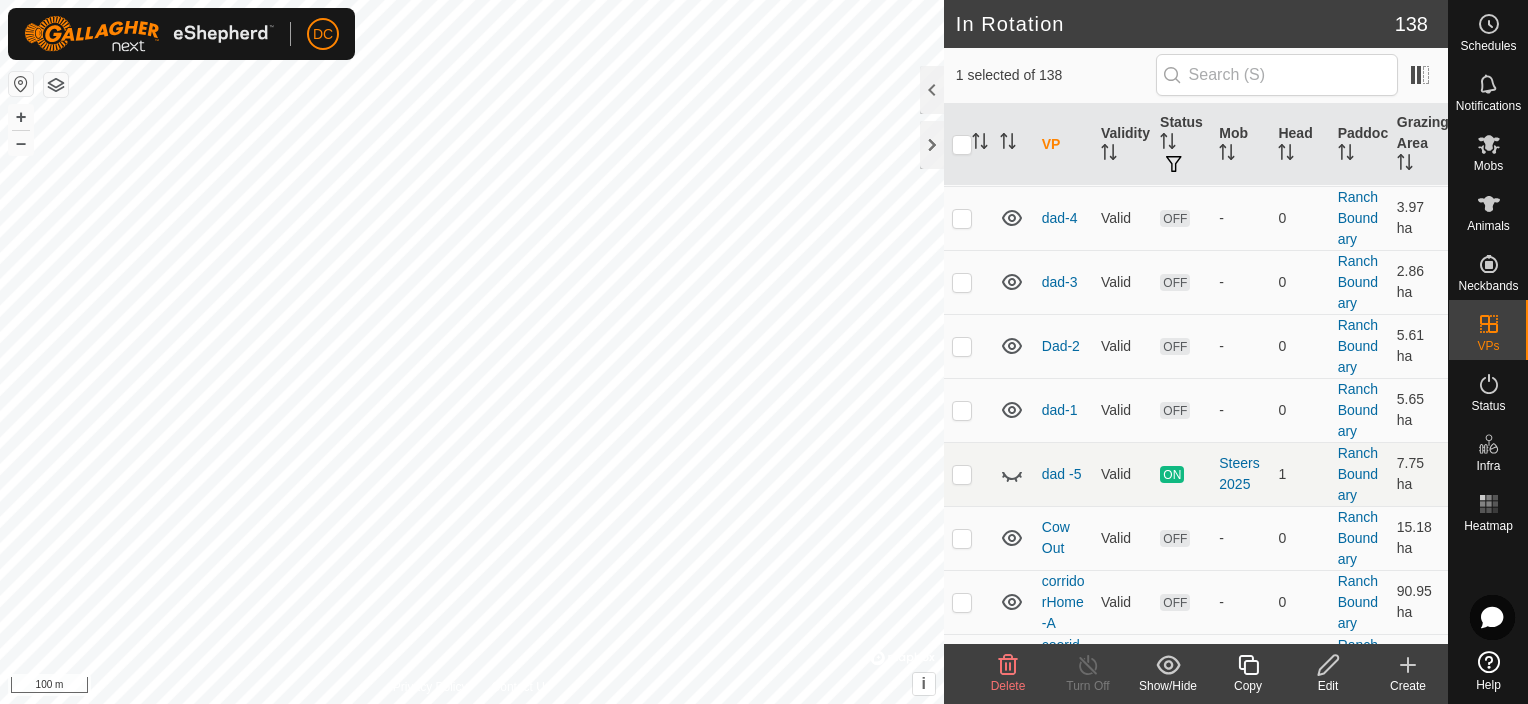 scroll, scrollTop: 4300, scrollLeft: 0, axis: vertical 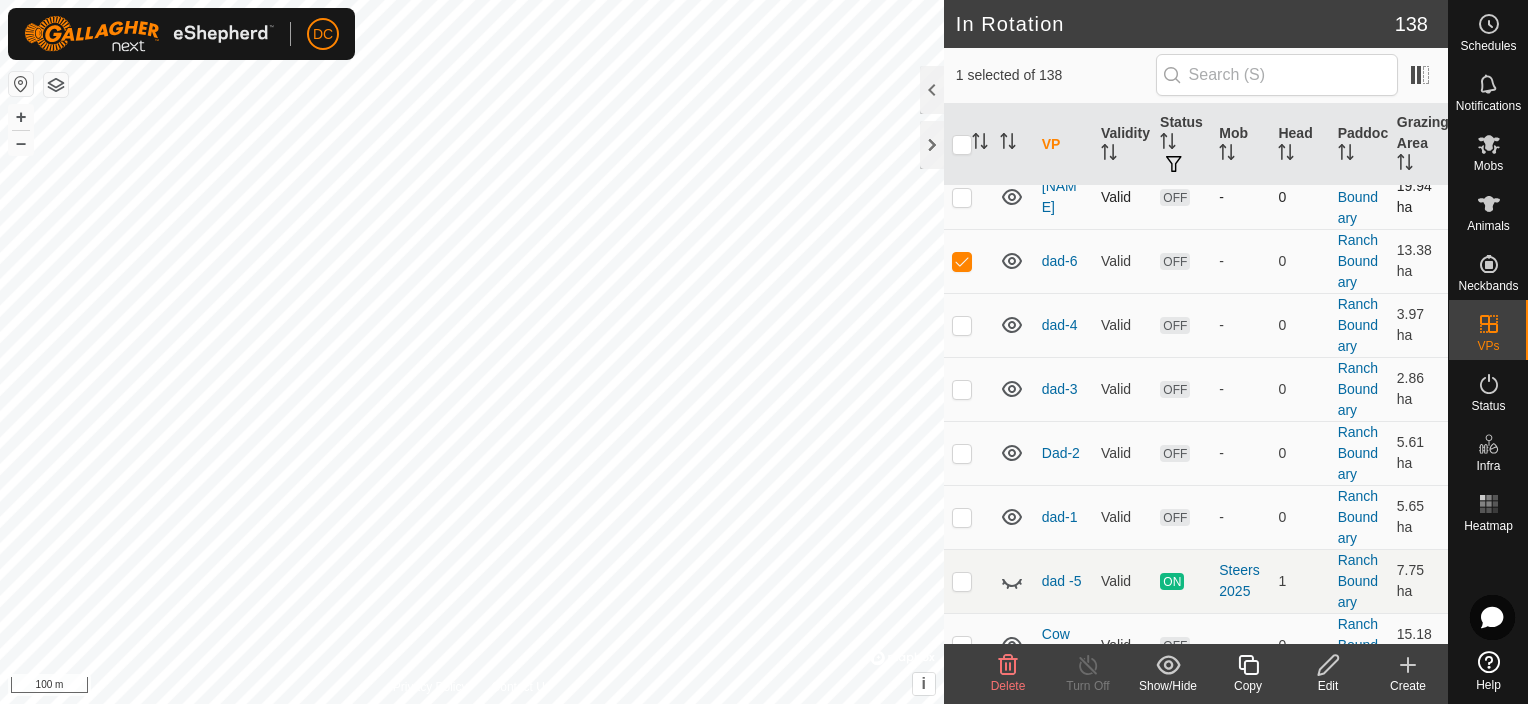 click at bounding box center [962, 197] 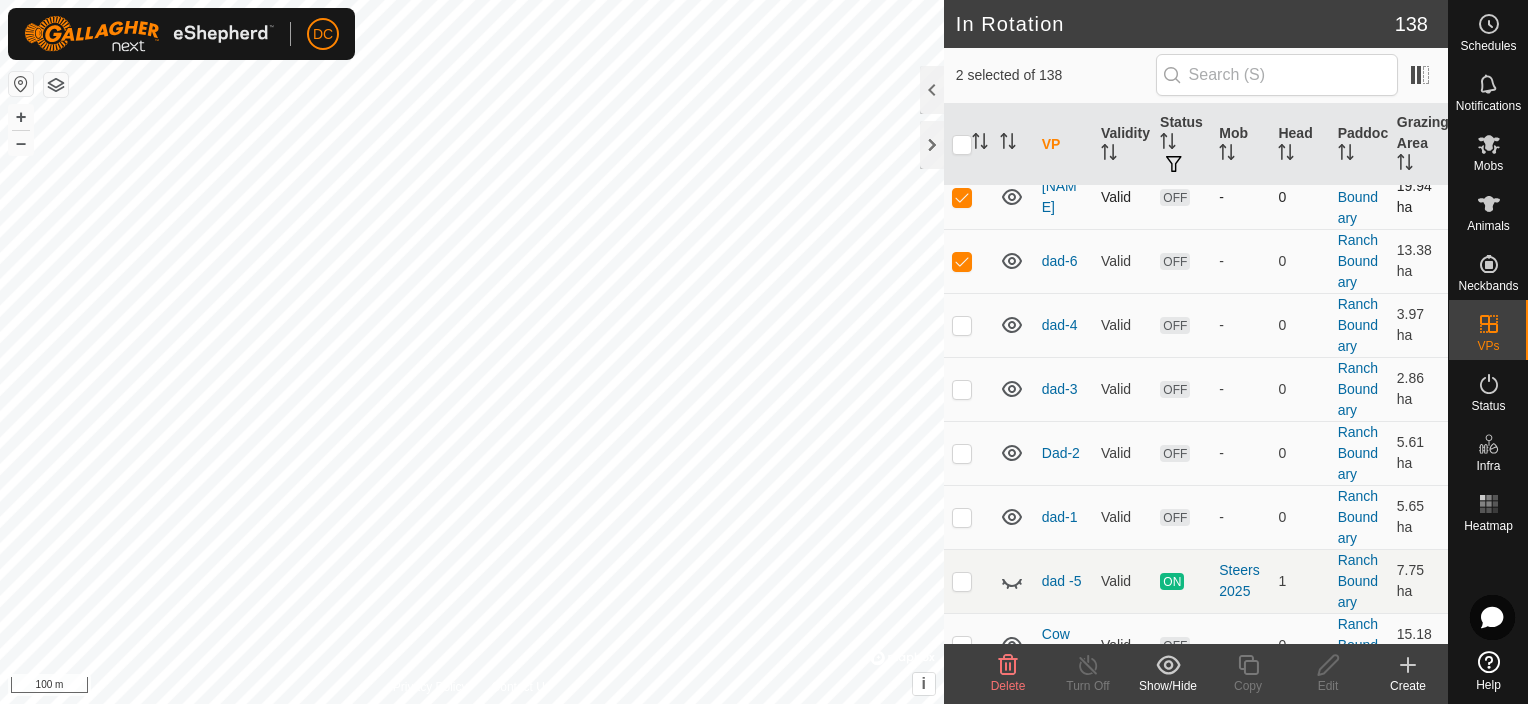click at bounding box center (962, 197) 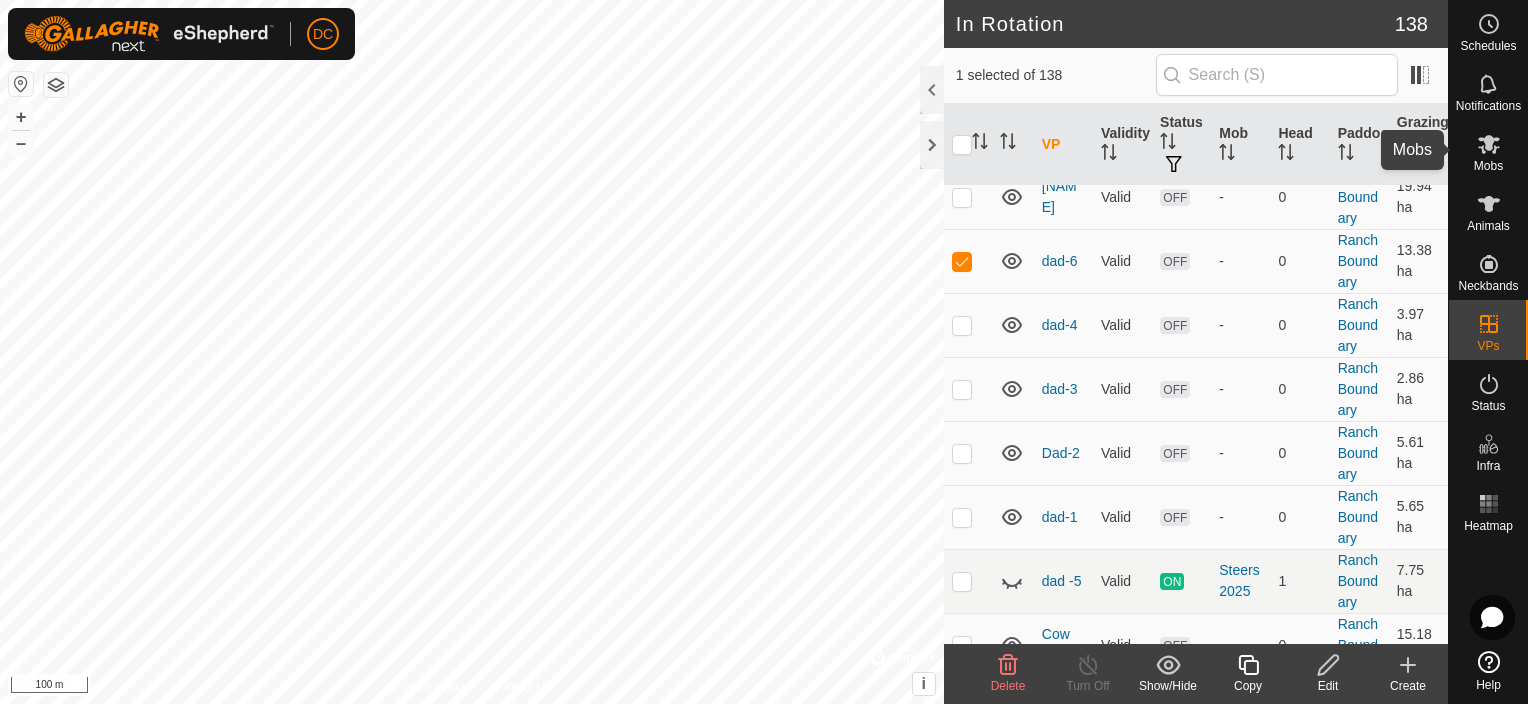 click 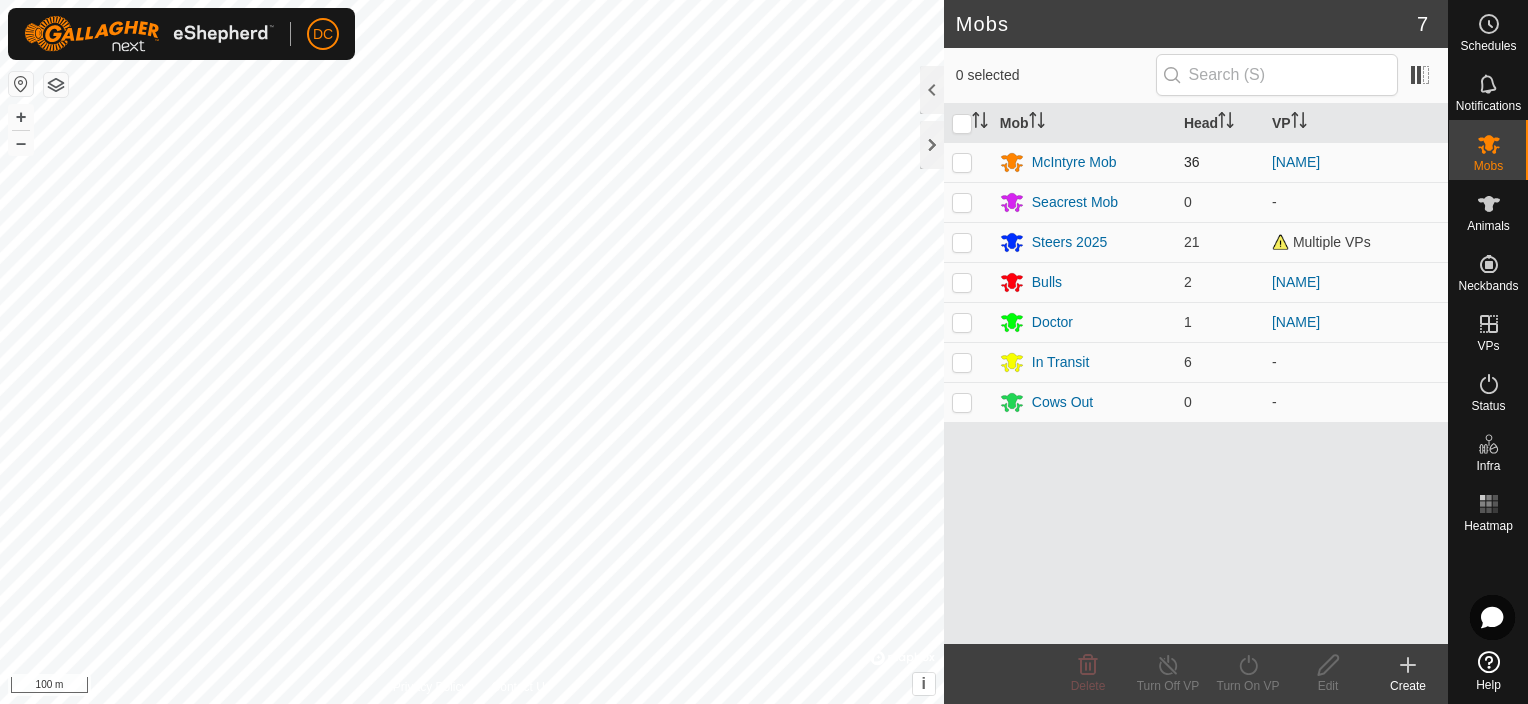 click at bounding box center (962, 162) 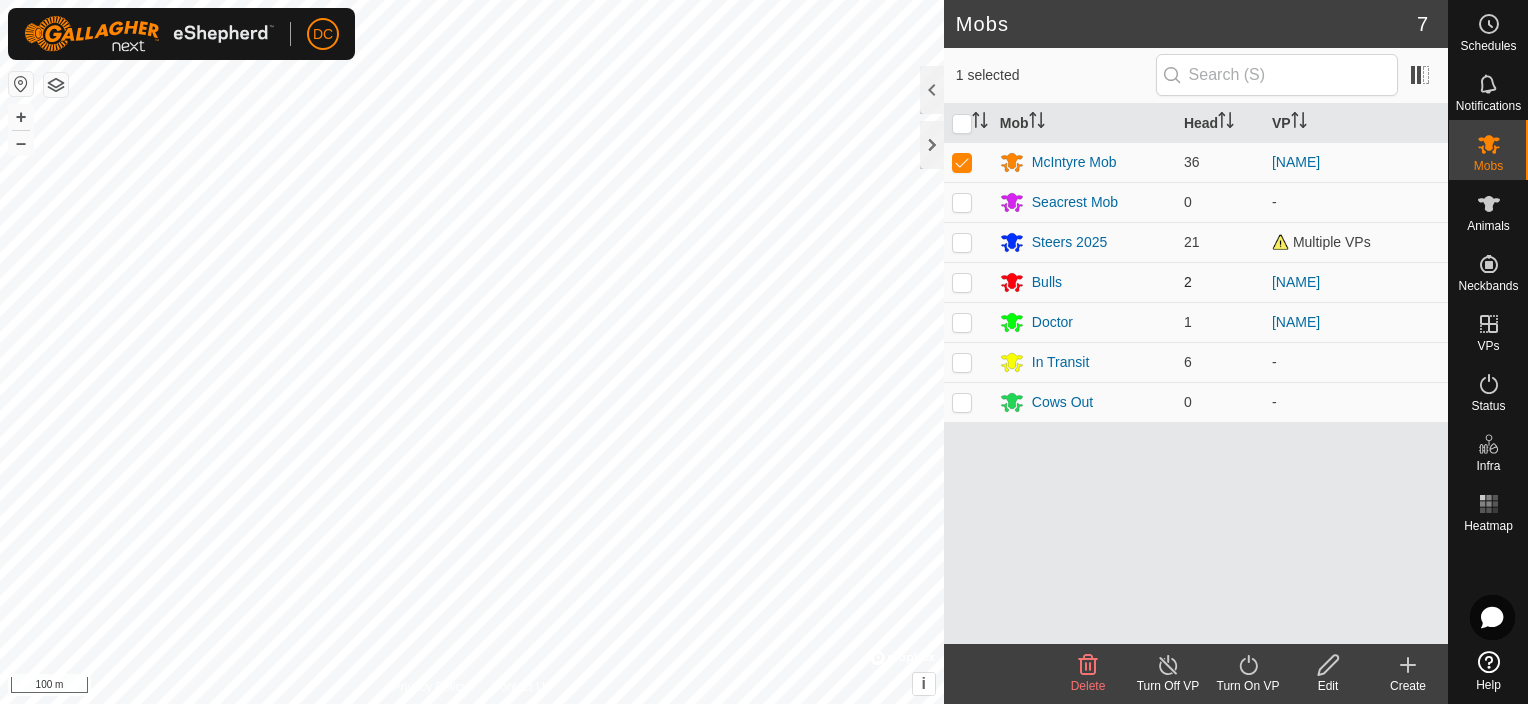 click at bounding box center [962, 282] 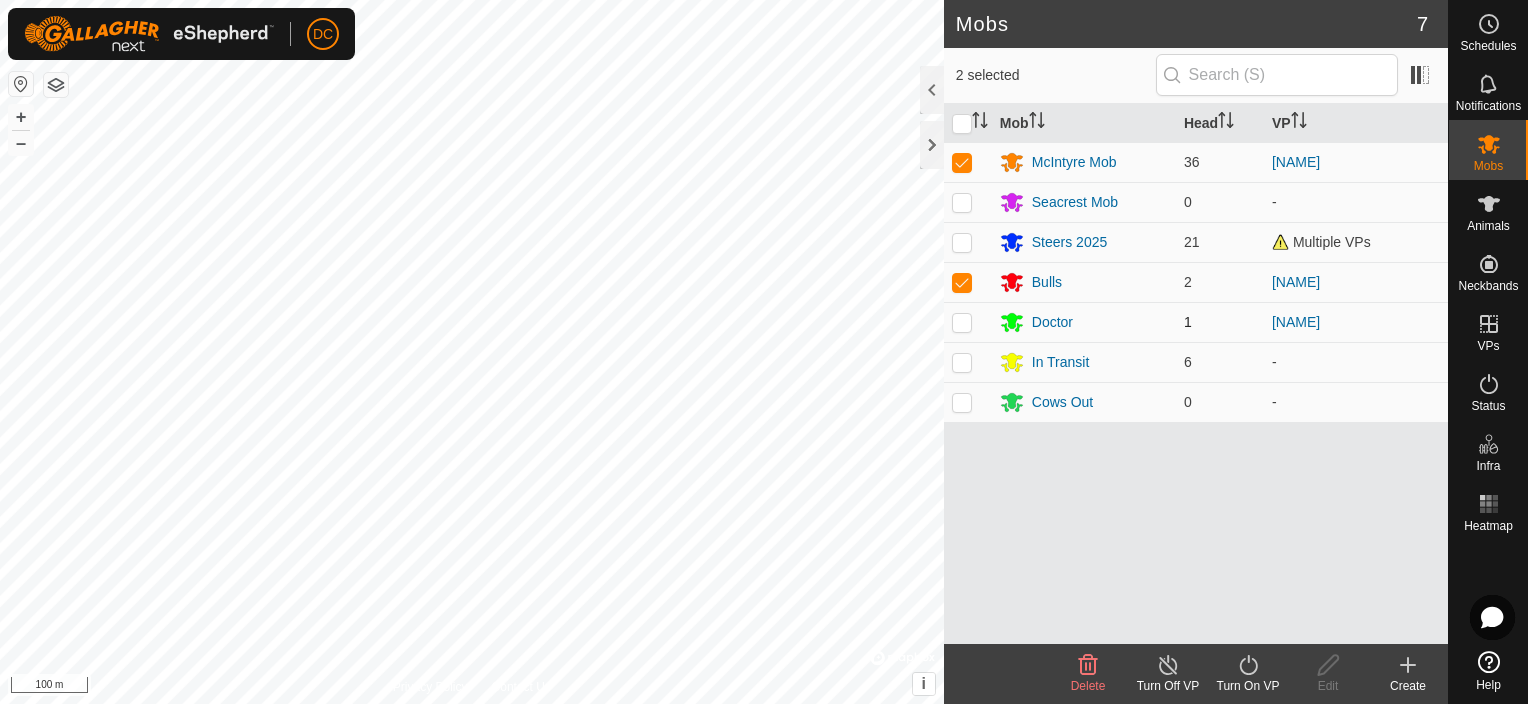 click at bounding box center (962, 322) 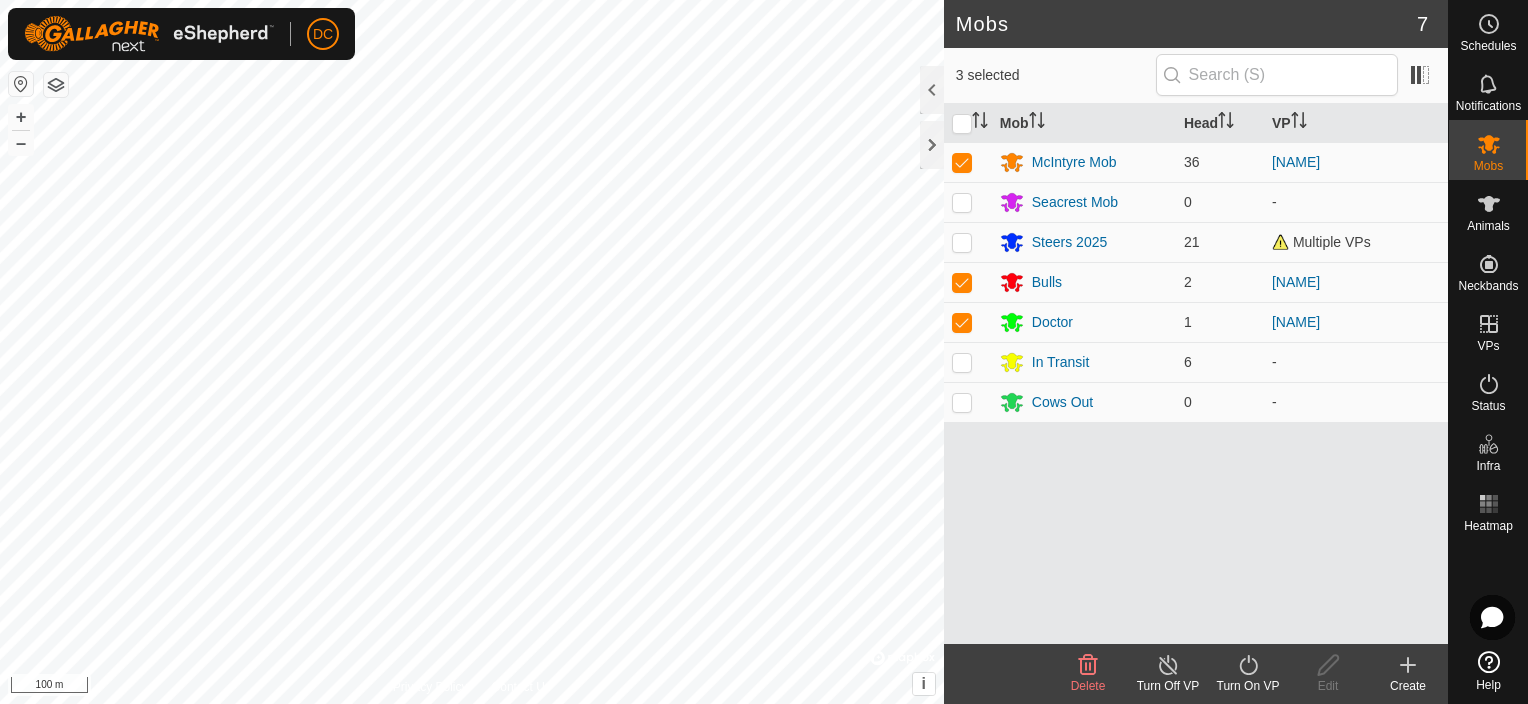 click 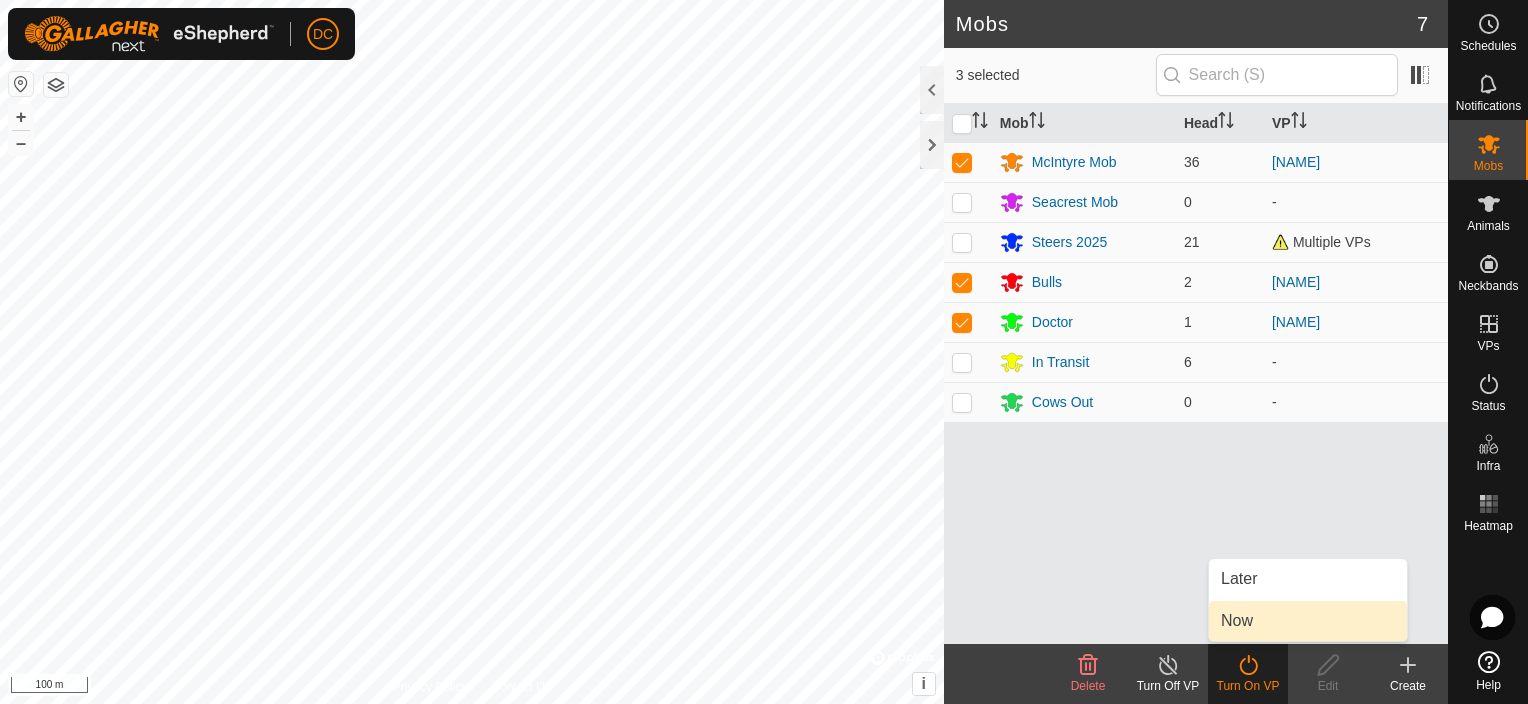 click on "Now" at bounding box center [1308, 621] 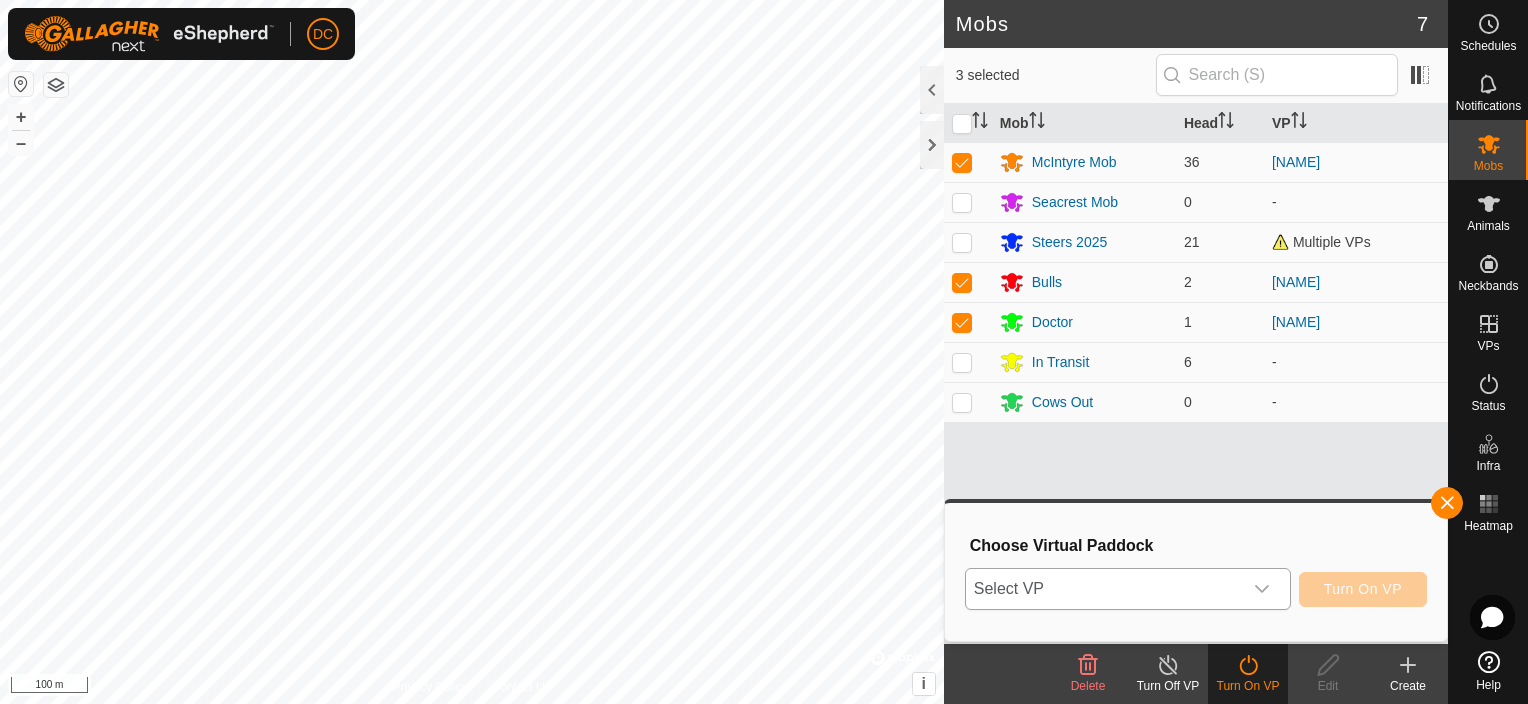 click at bounding box center (1262, 589) 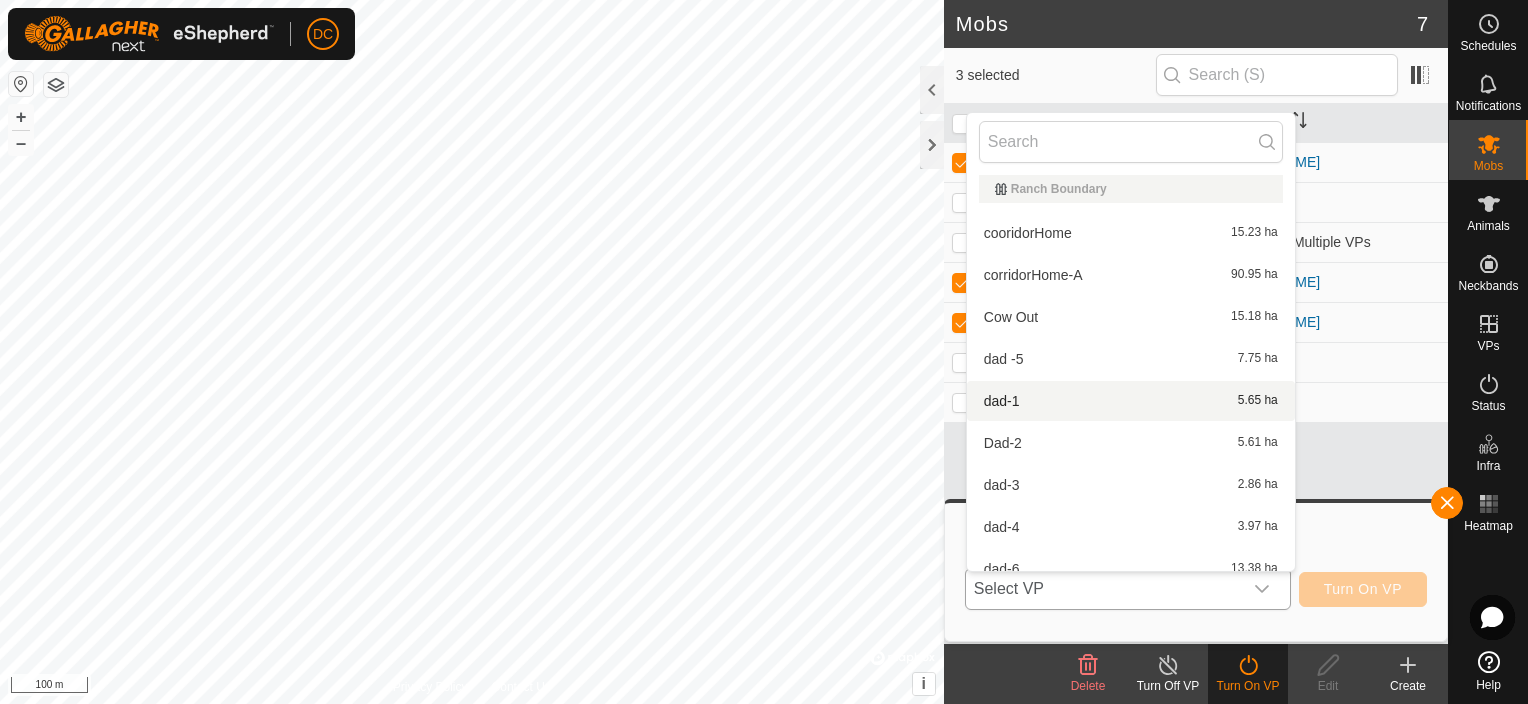 scroll, scrollTop: 126, scrollLeft: 0, axis: vertical 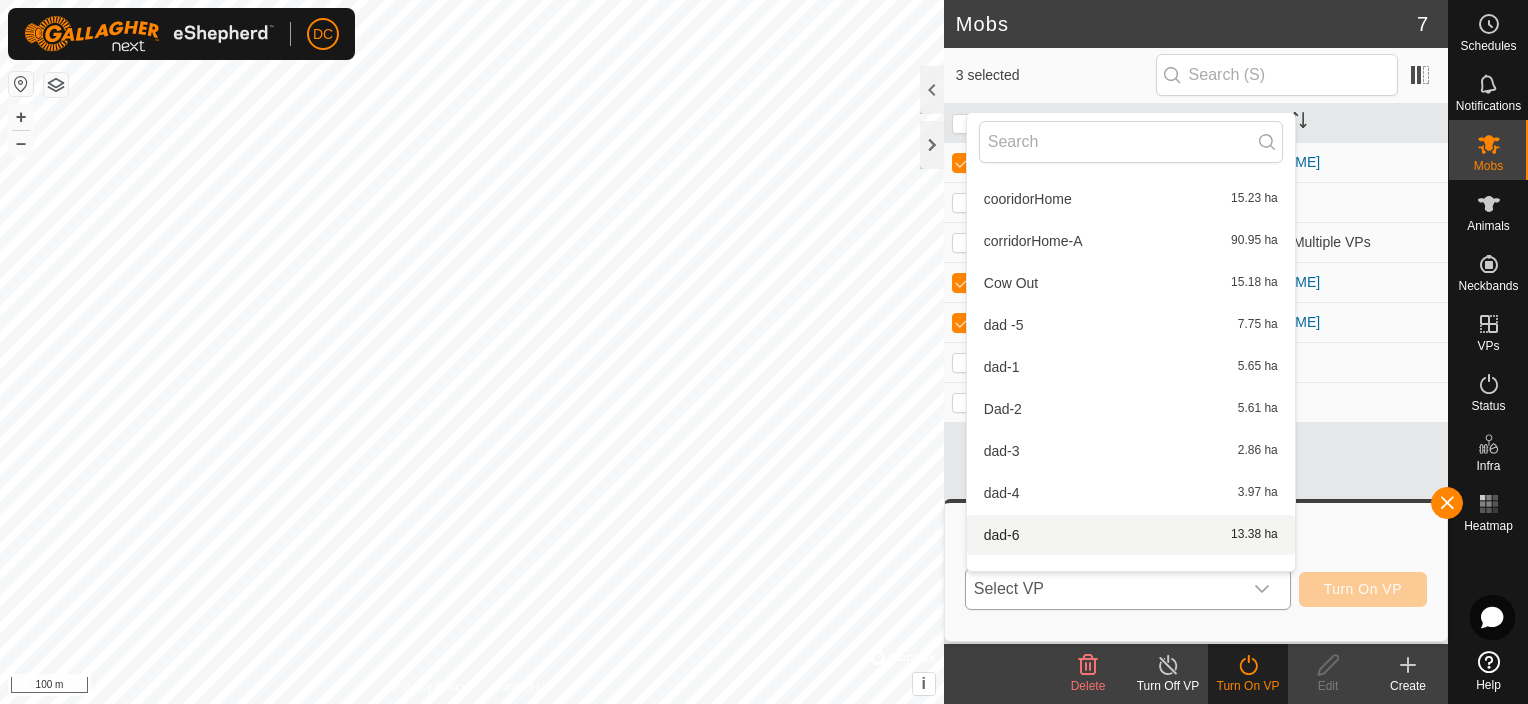 click on "dad-[NUMBER]  13.38 ha" at bounding box center (1131, 535) 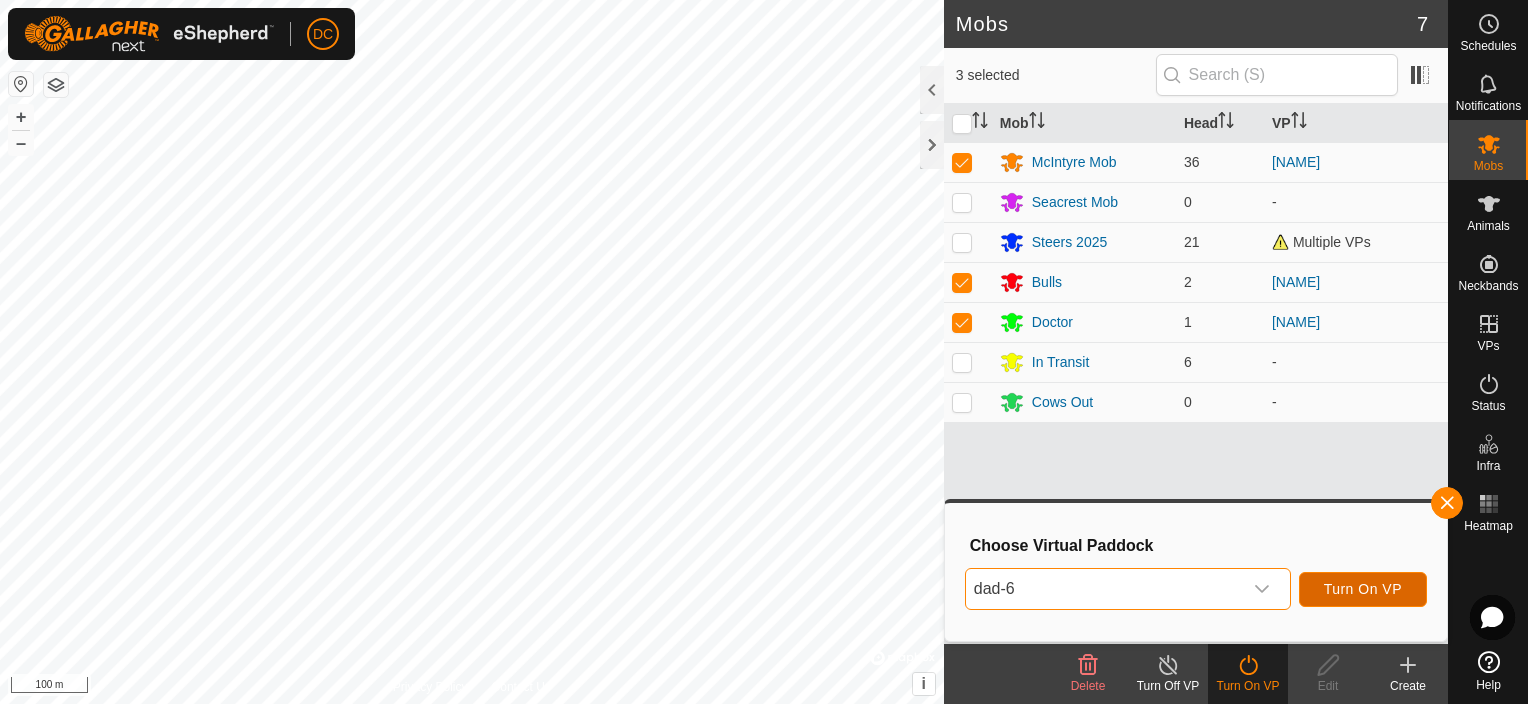 click on "Turn On VP" at bounding box center (1363, 589) 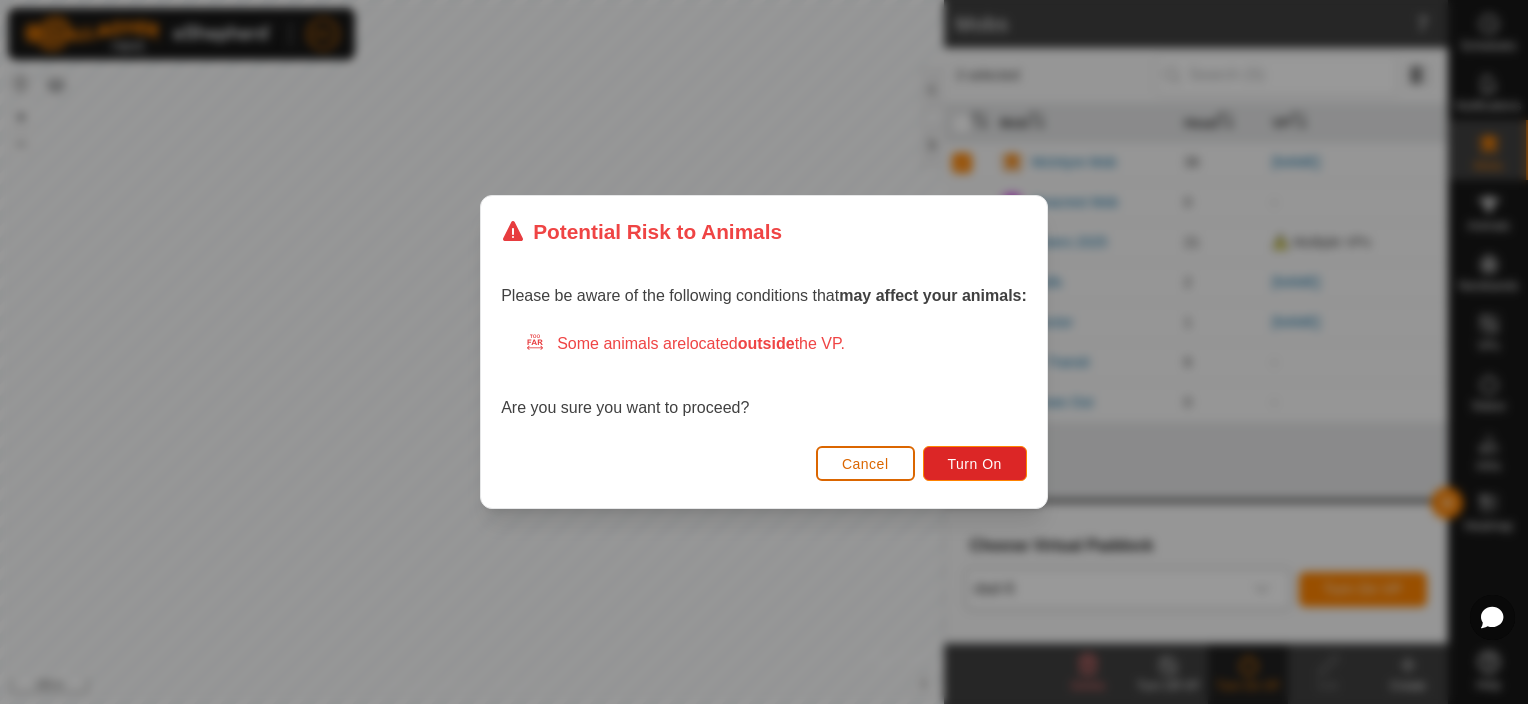 click on "Cancel" at bounding box center [865, 464] 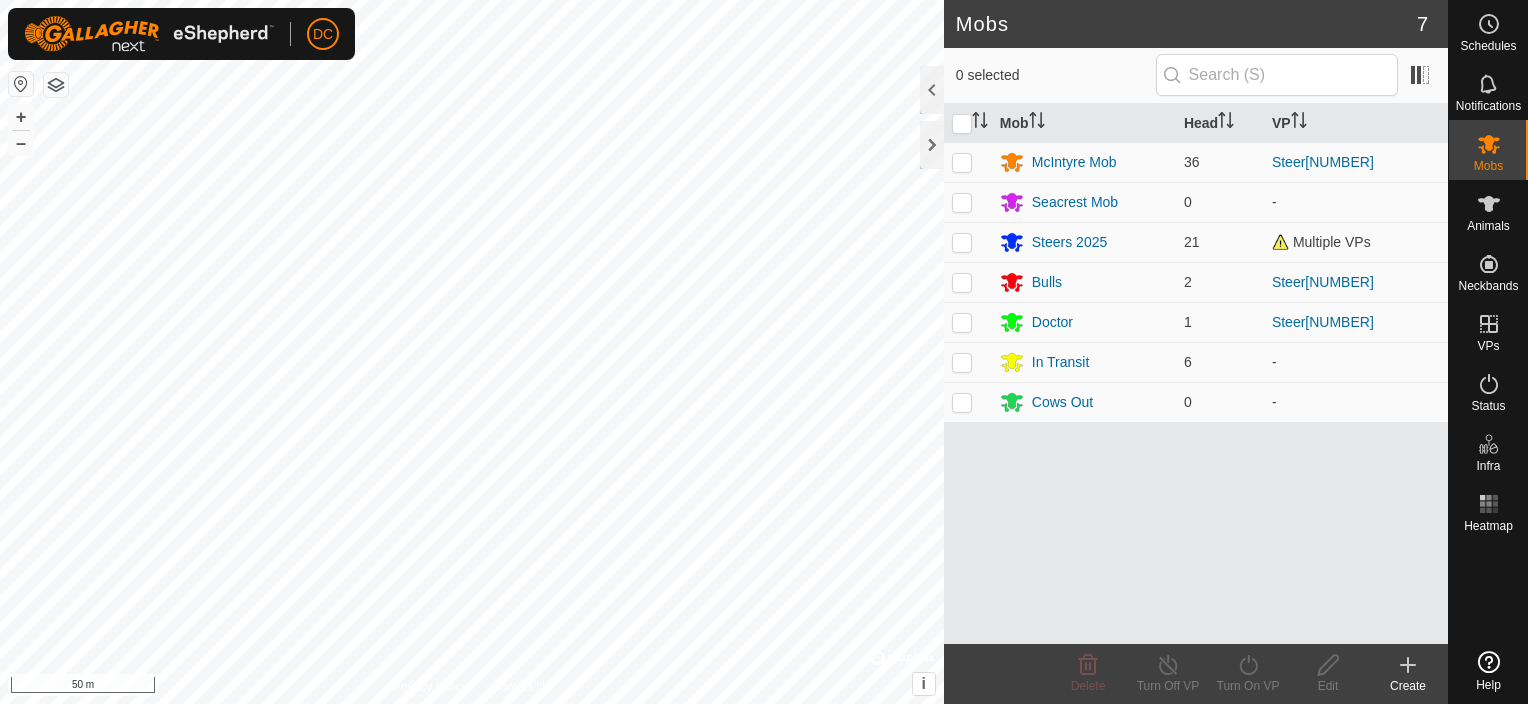 scroll, scrollTop: 0, scrollLeft: 0, axis: both 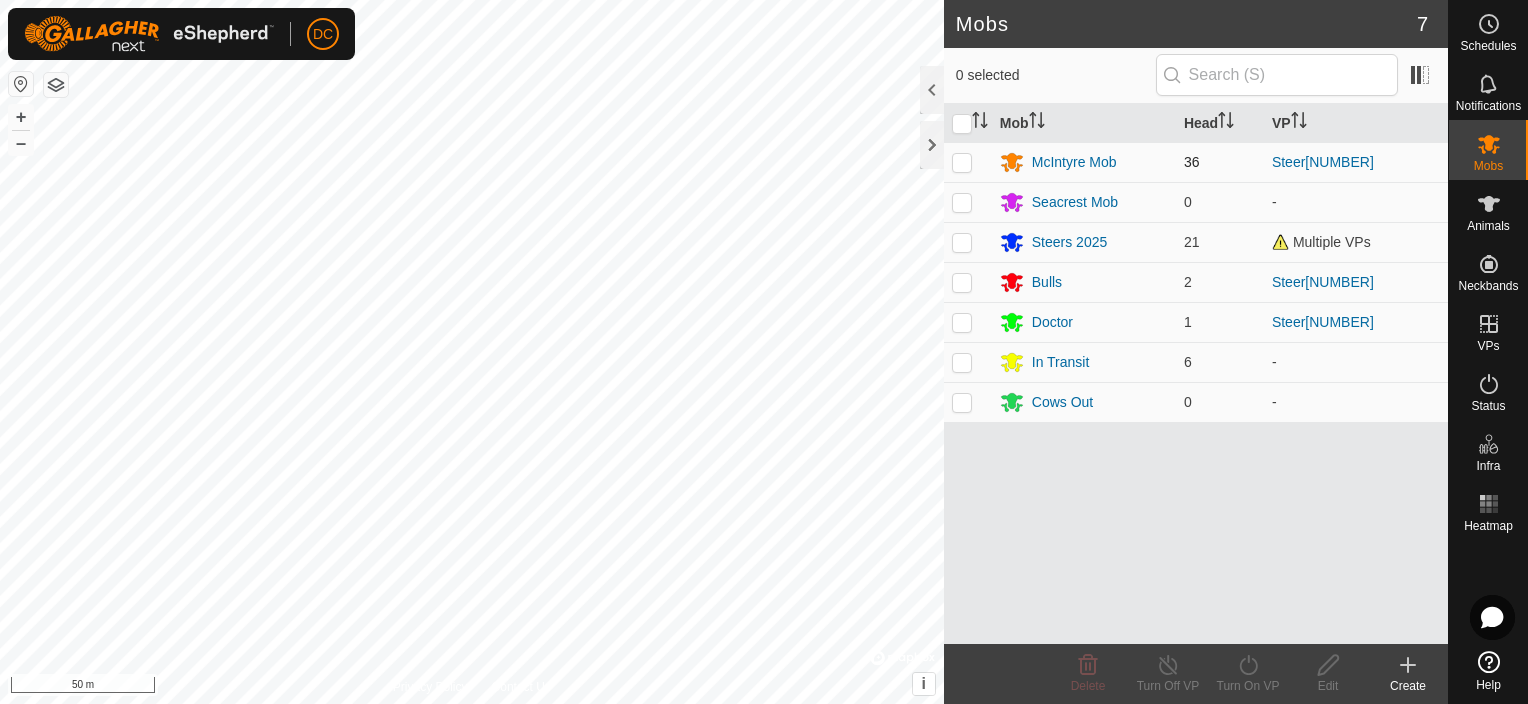 click at bounding box center [962, 162] 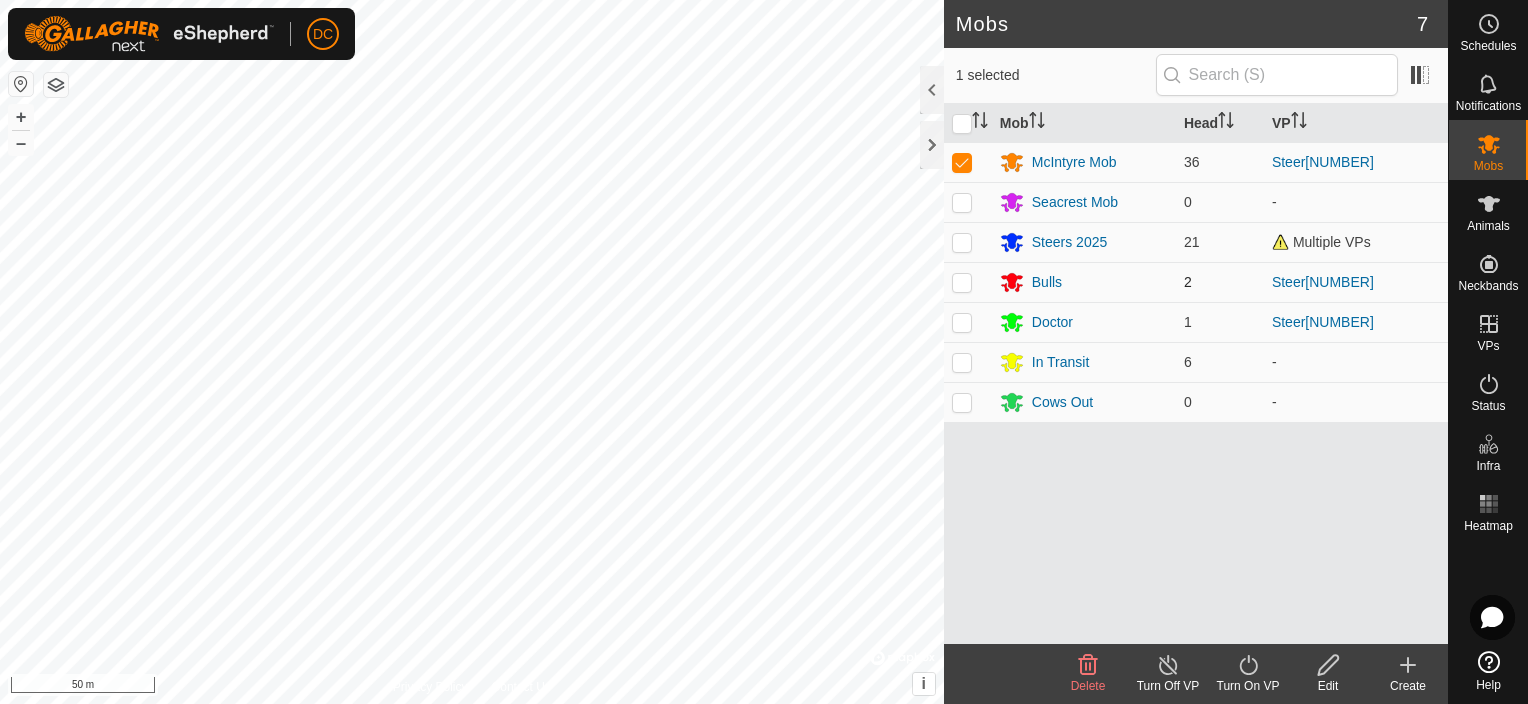 click at bounding box center (962, 282) 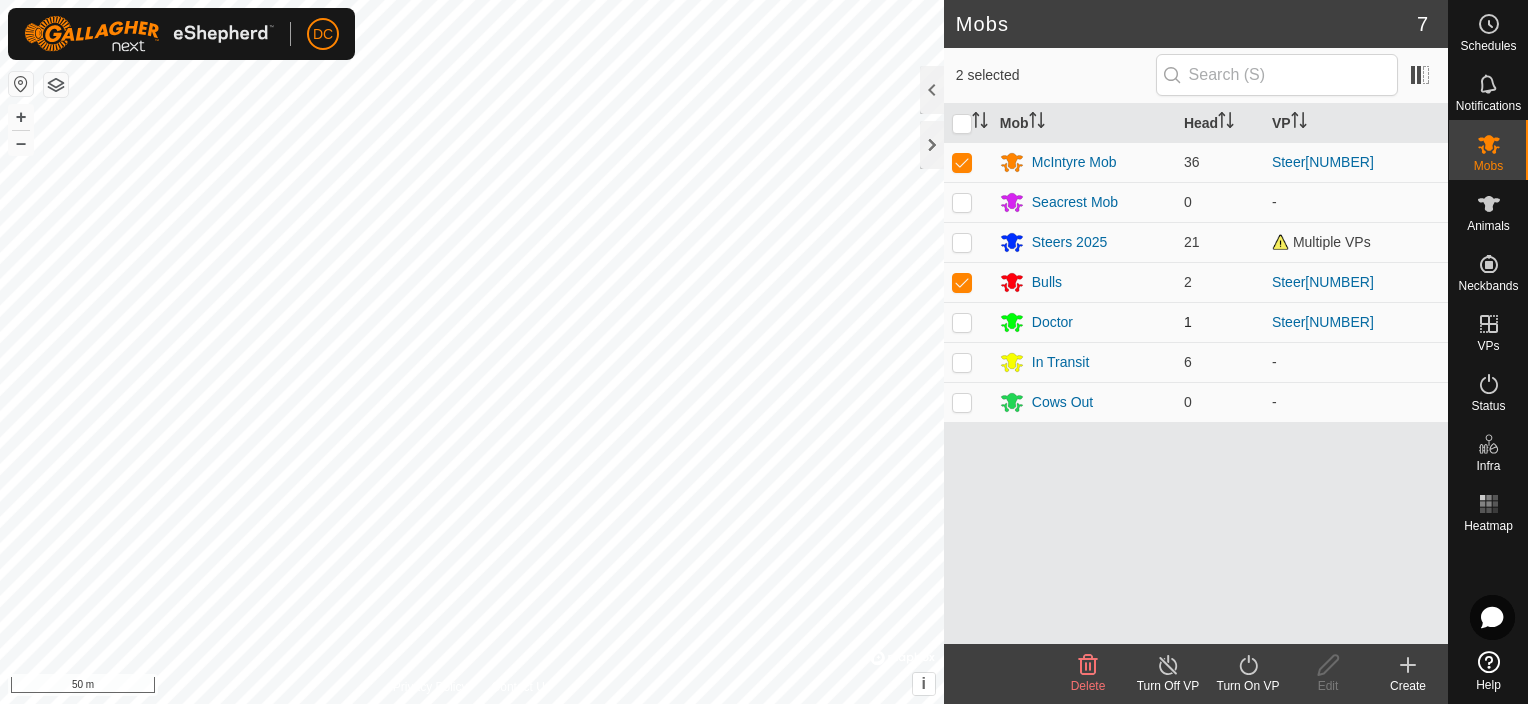 click at bounding box center (962, 322) 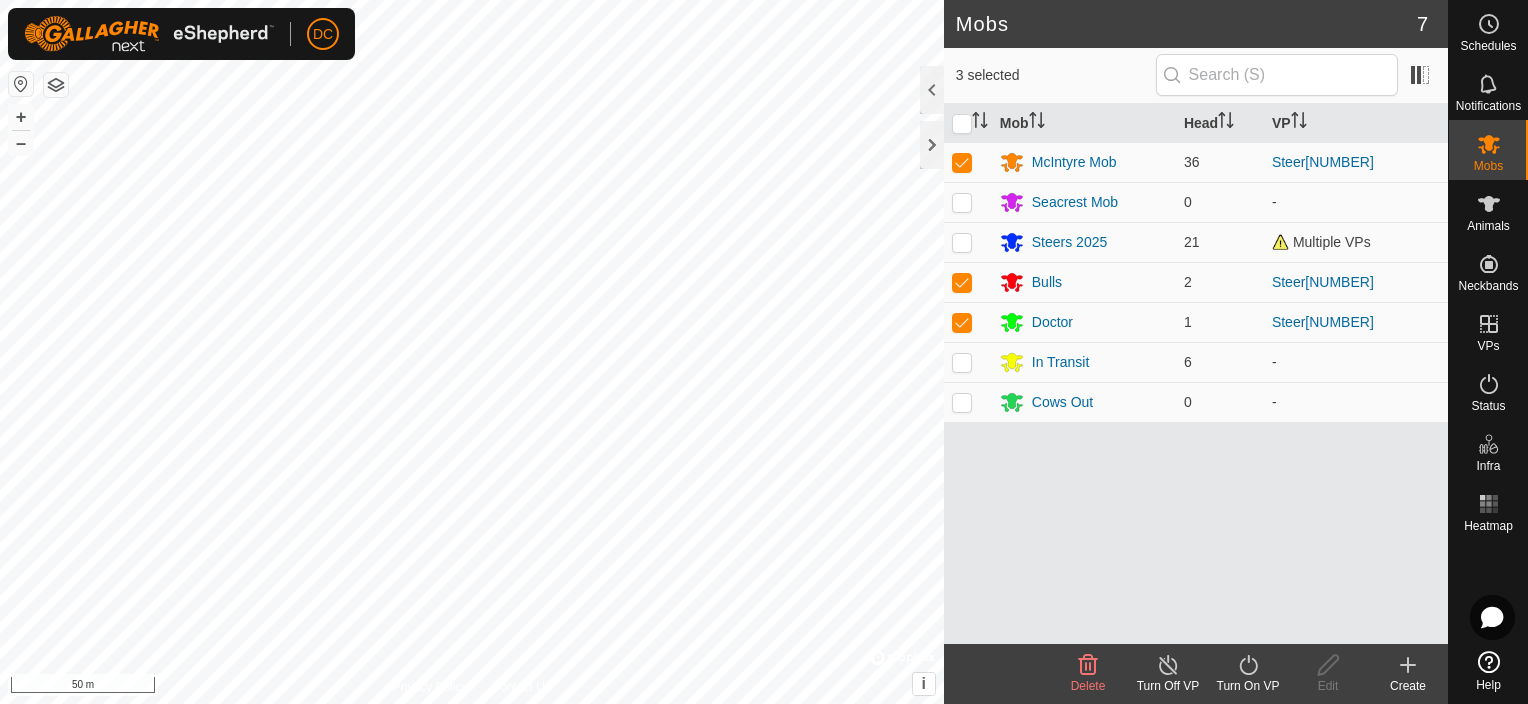 click 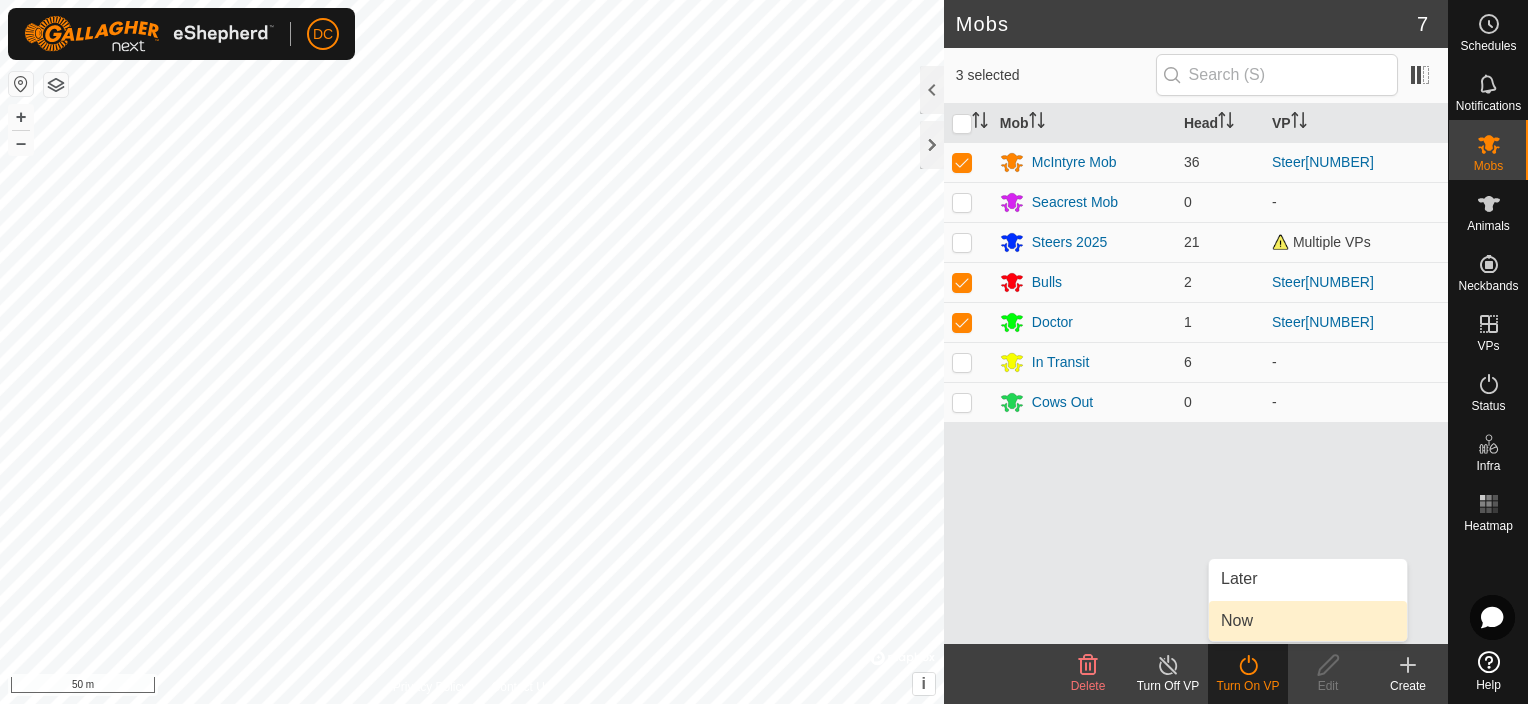 click on "Now" at bounding box center [1308, 621] 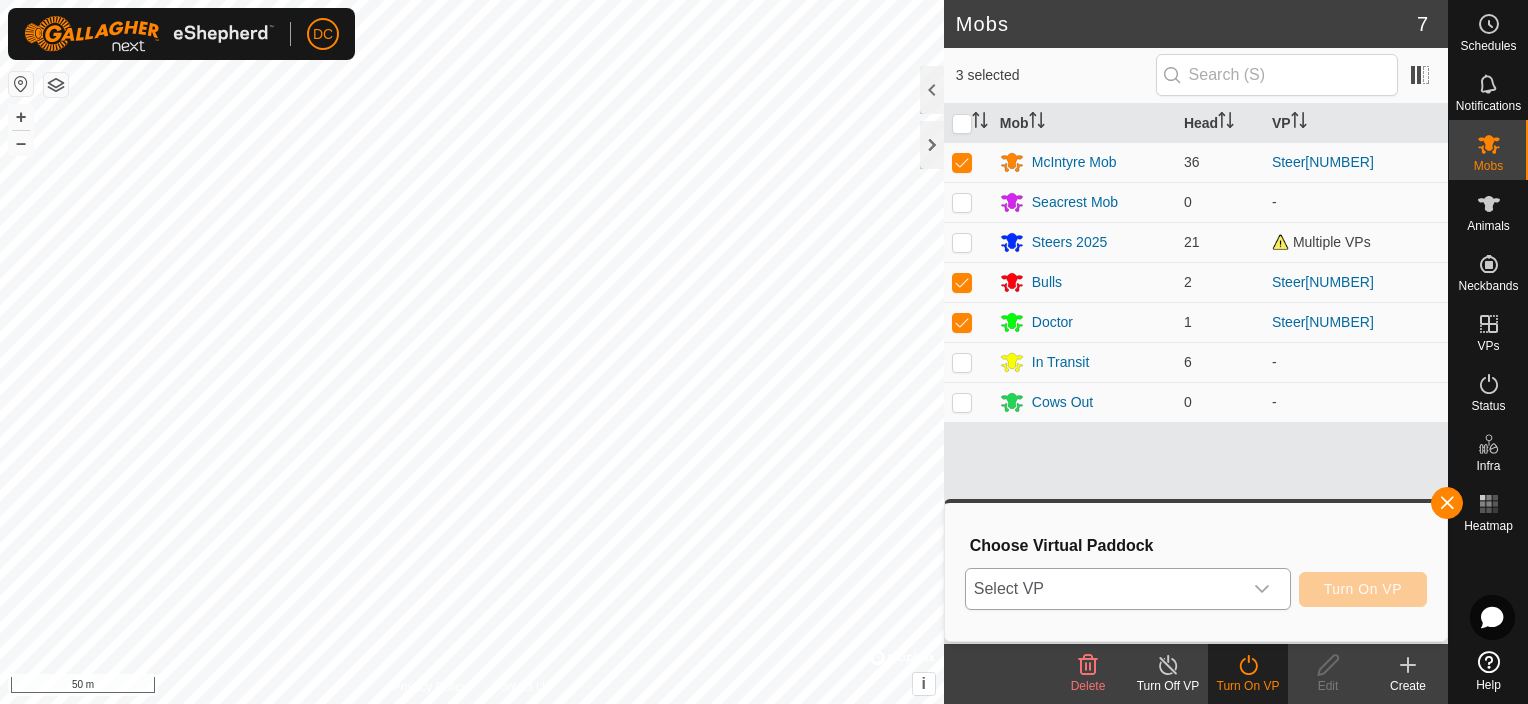 click on "Select VP" at bounding box center [1104, 589] 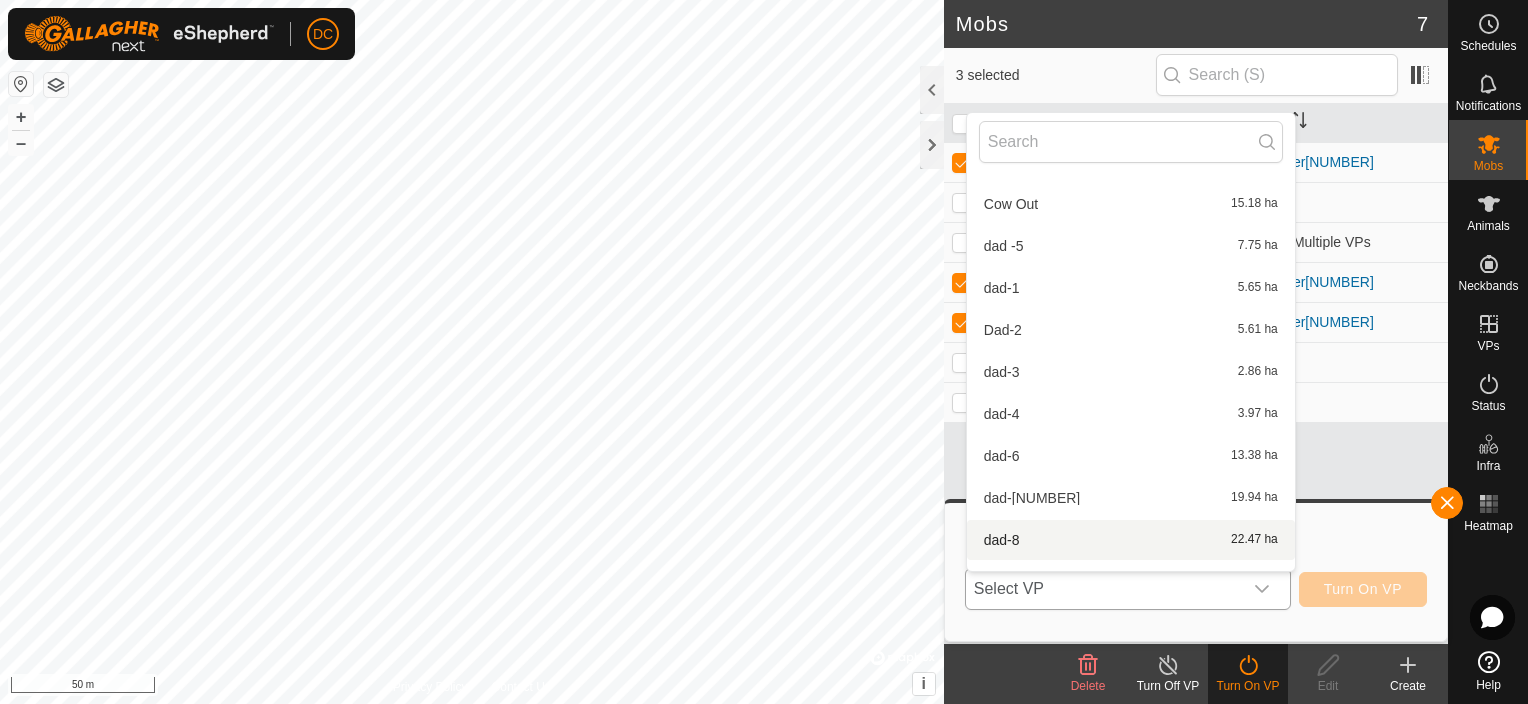 scroll, scrollTop: 226, scrollLeft: 0, axis: vertical 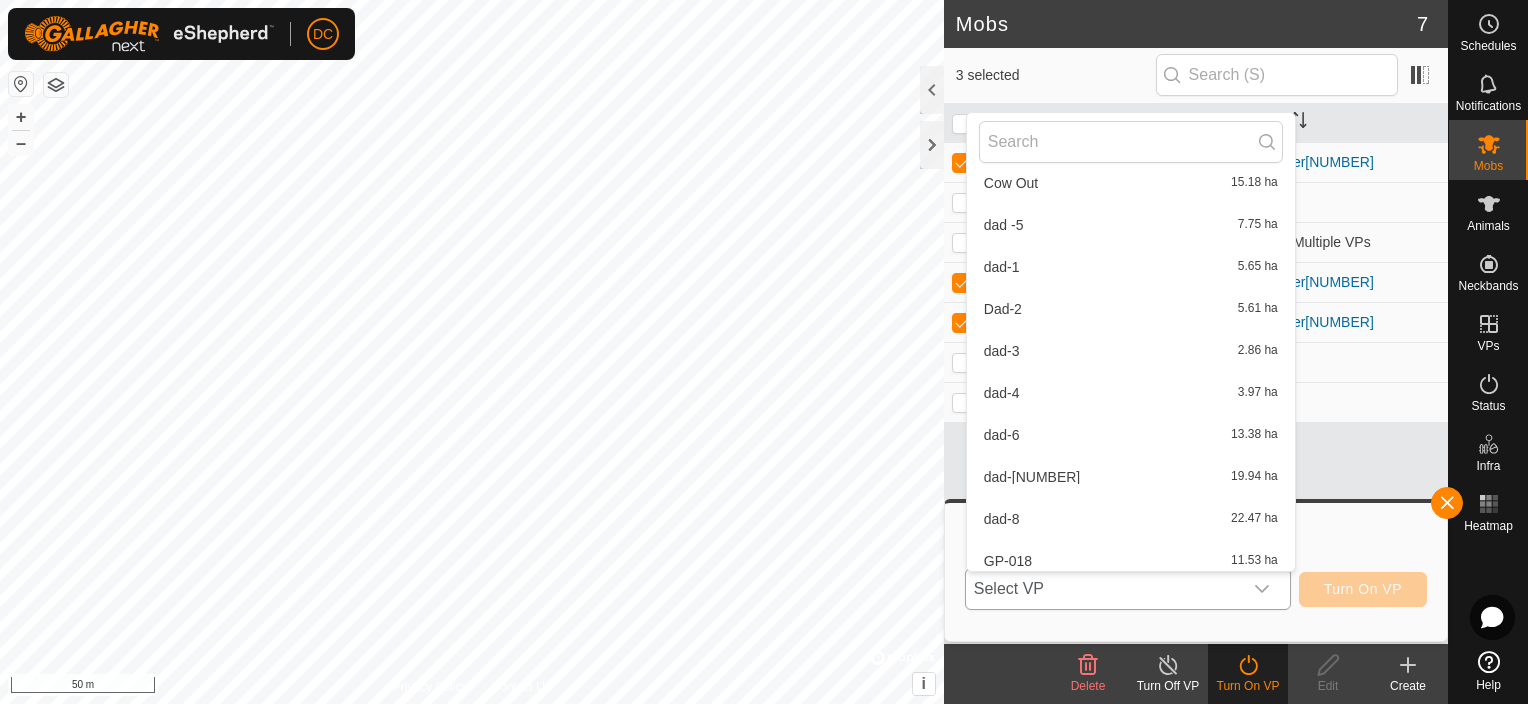 click on "dad-[NUMBER]  13.38 ha" at bounding box center [1131, 435] 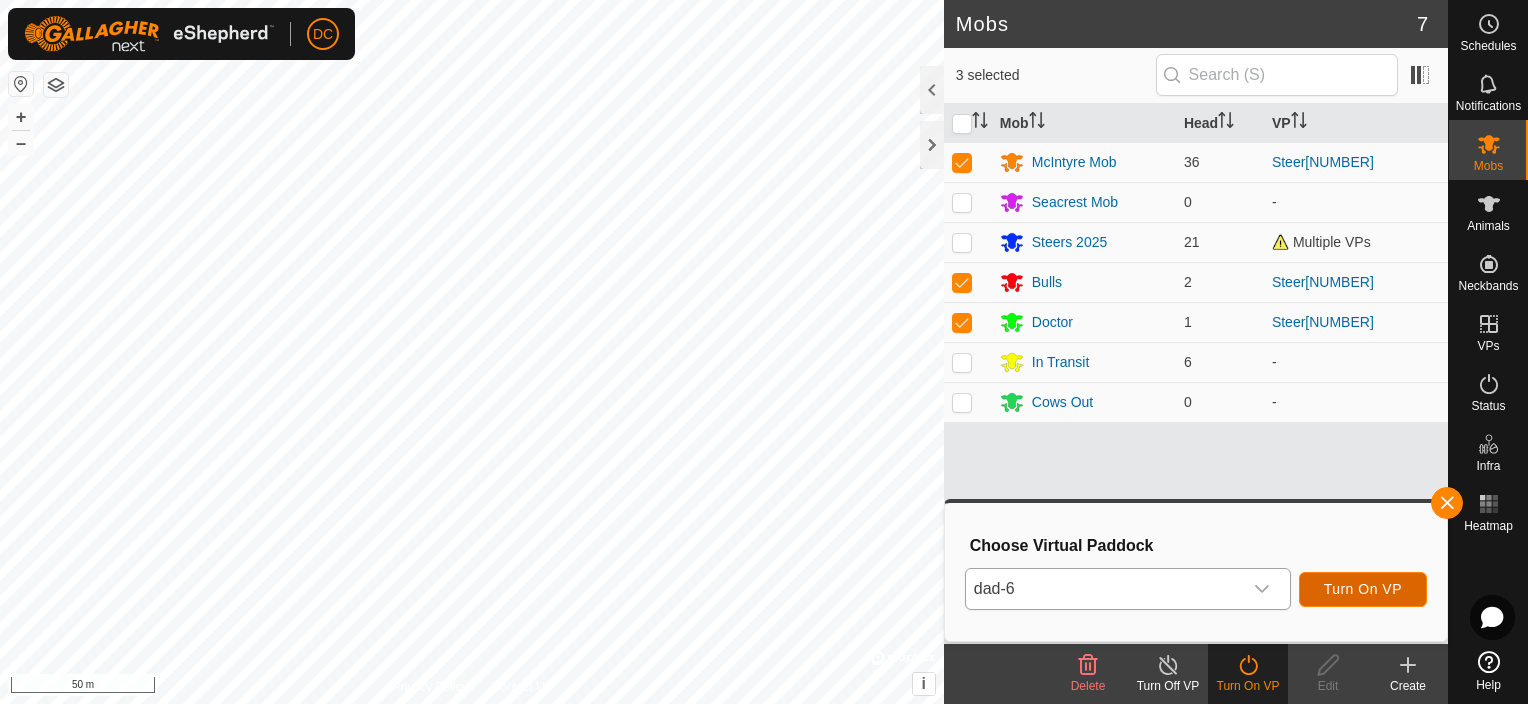 click on "Turn On VP" at bounding box center [1363, 589] 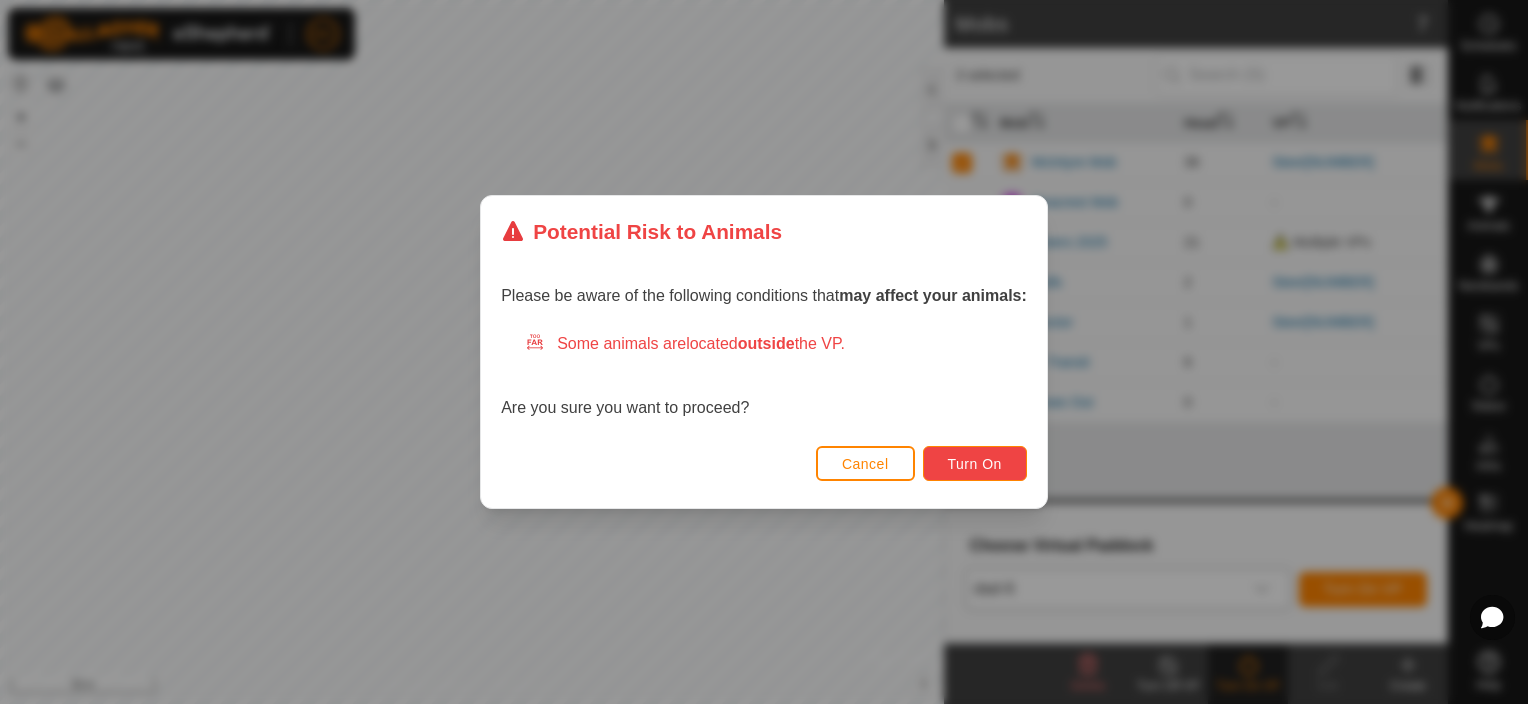 click on "Turn On" at bounding box center [975, 464] 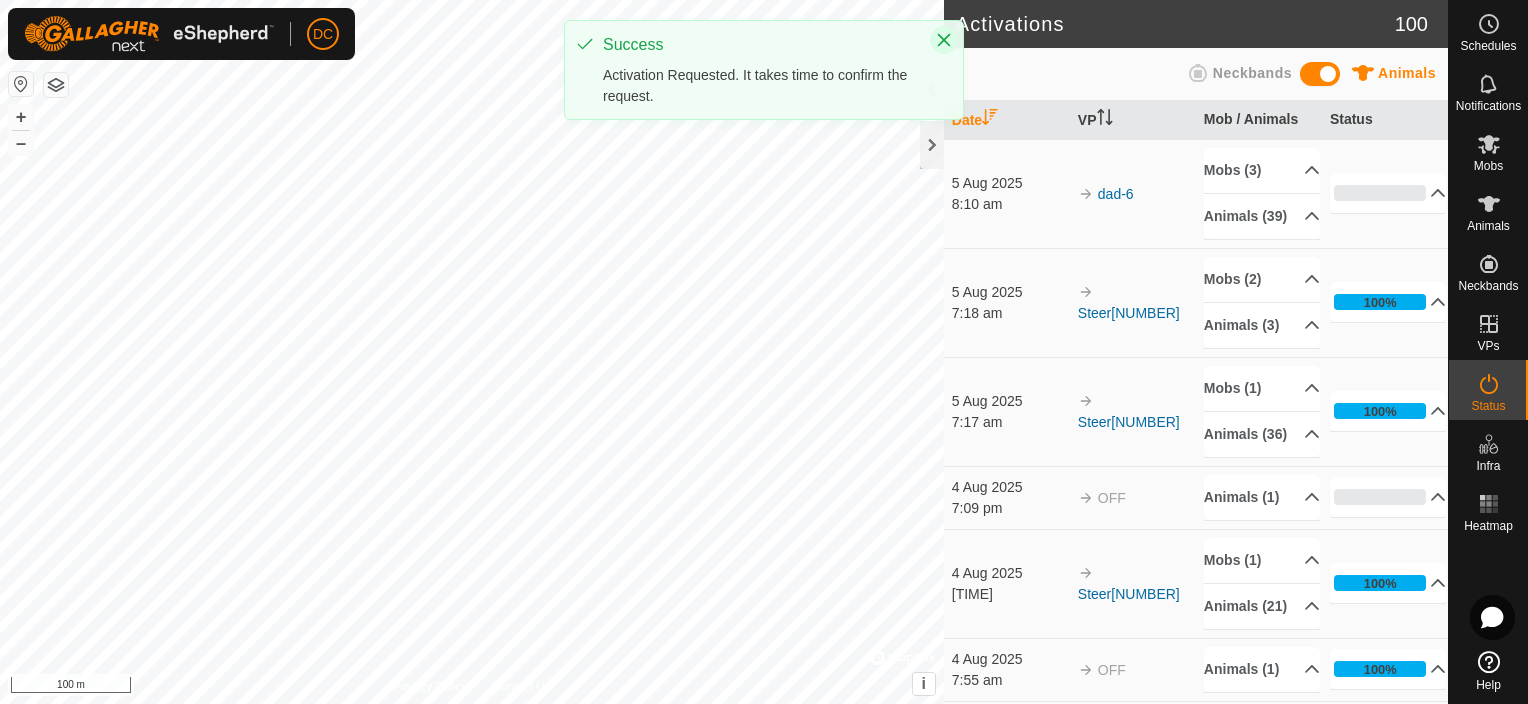 click 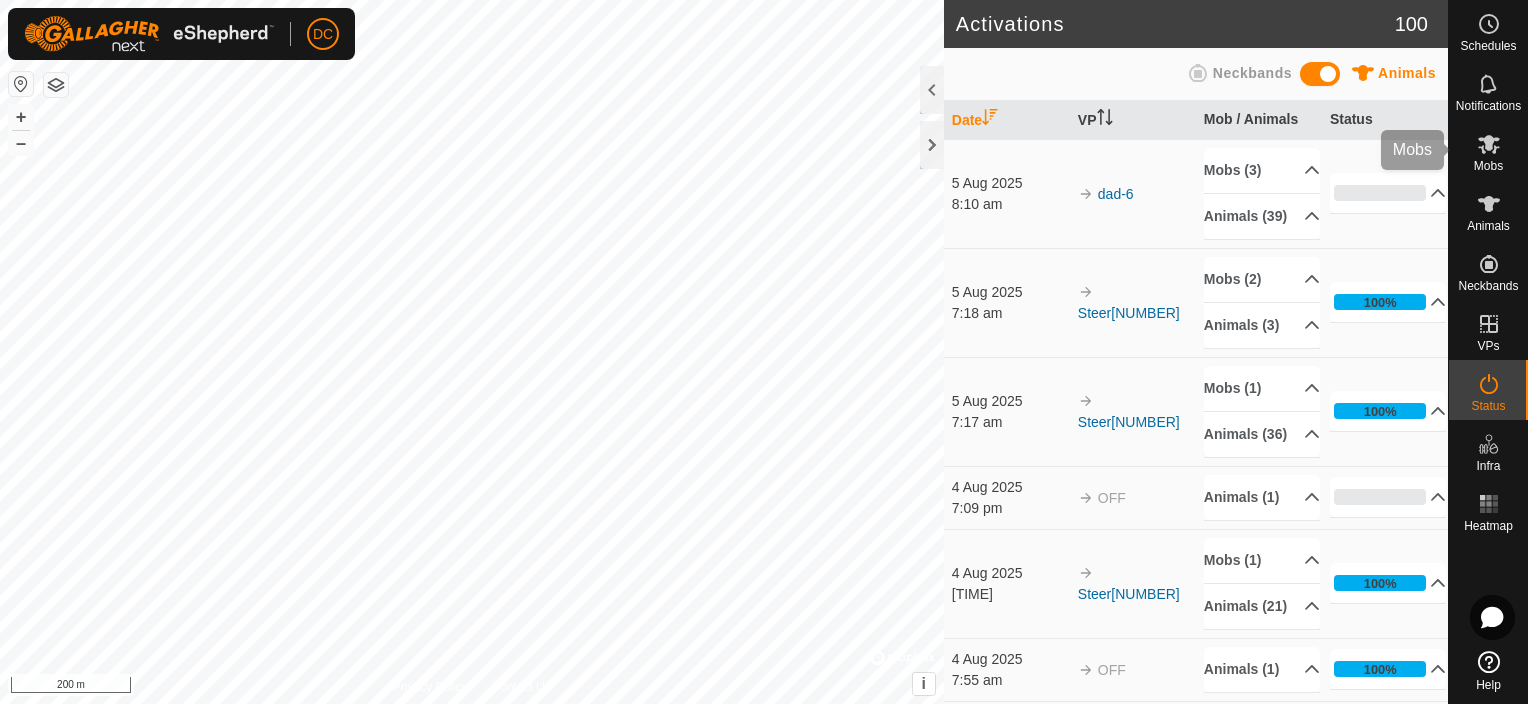 click 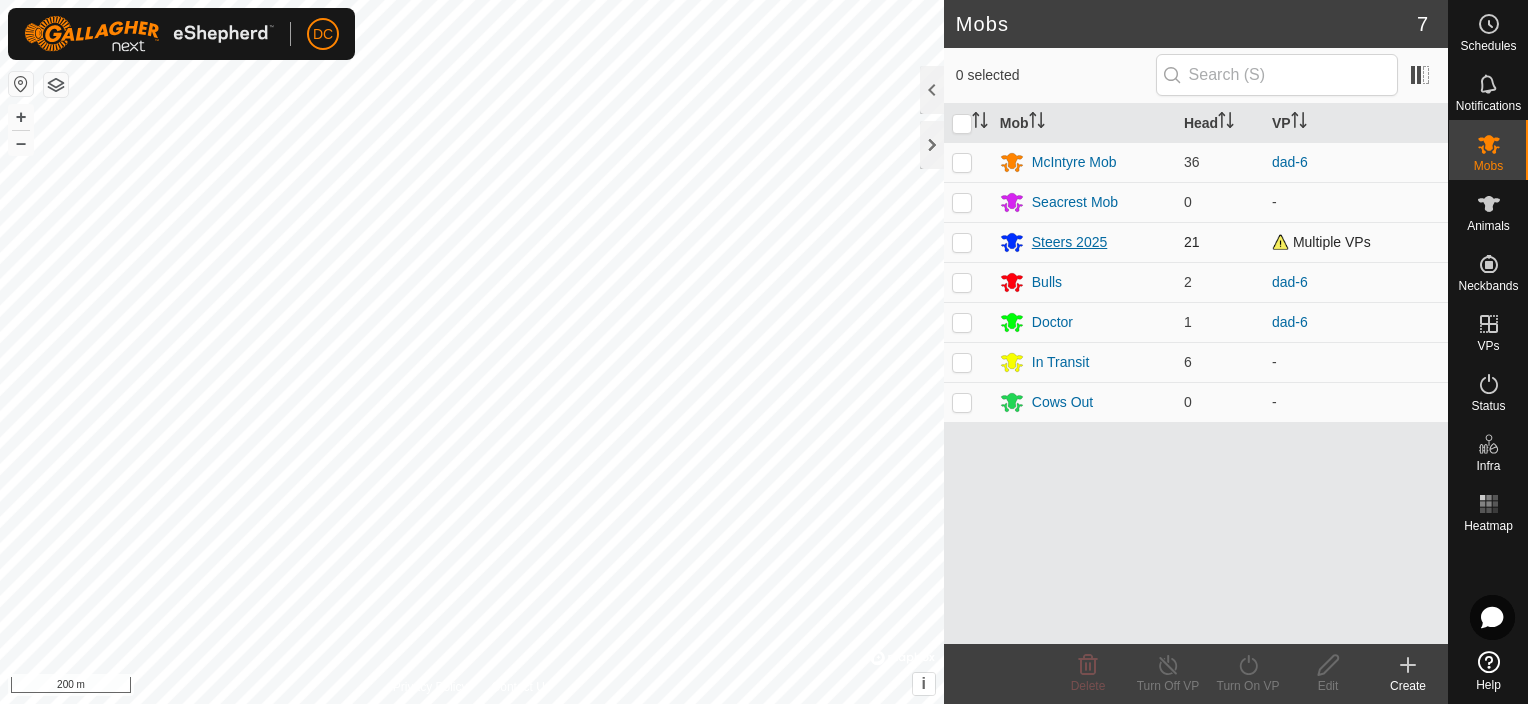 click on "Steers 2025" at bounding box center [1070, 242] 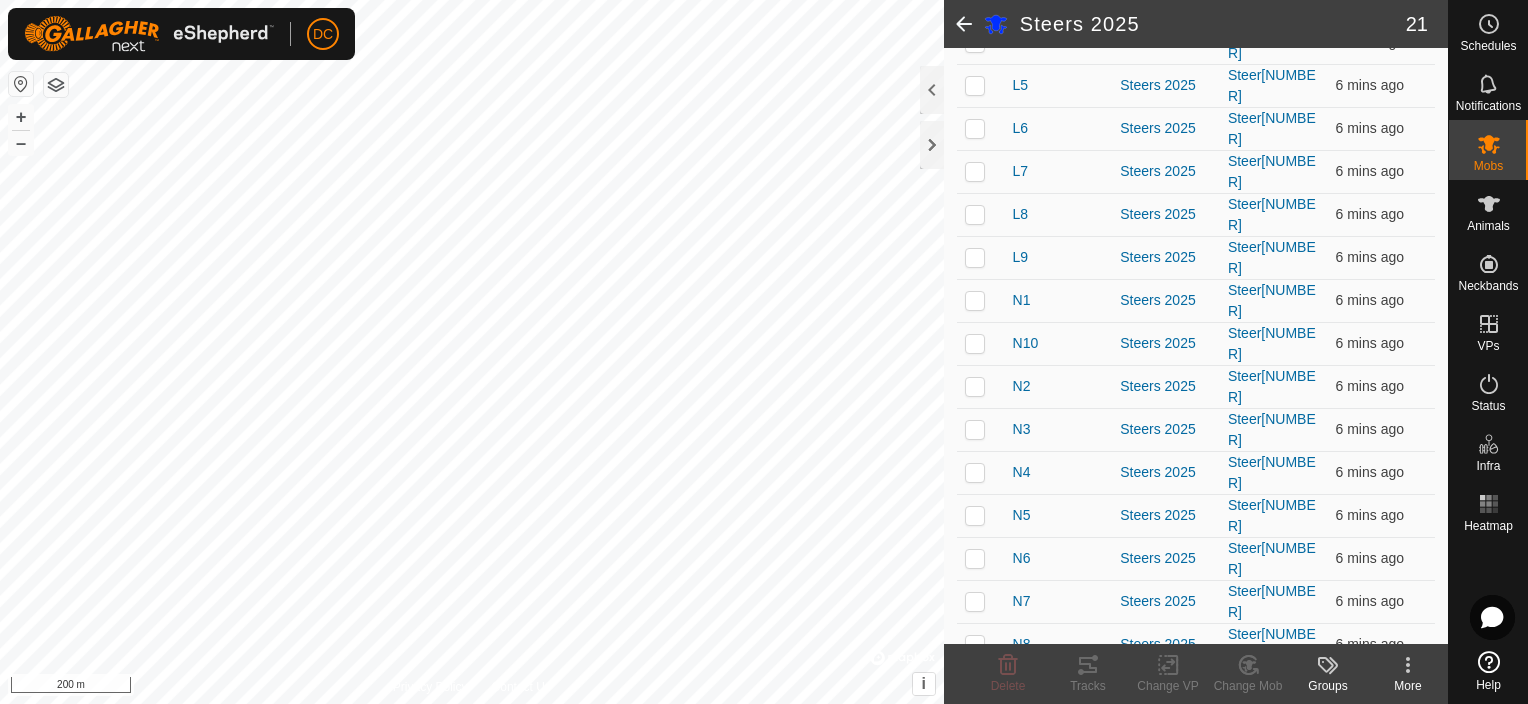 scroll, scrollTop: 0, scrollLeft: 0, axis: both 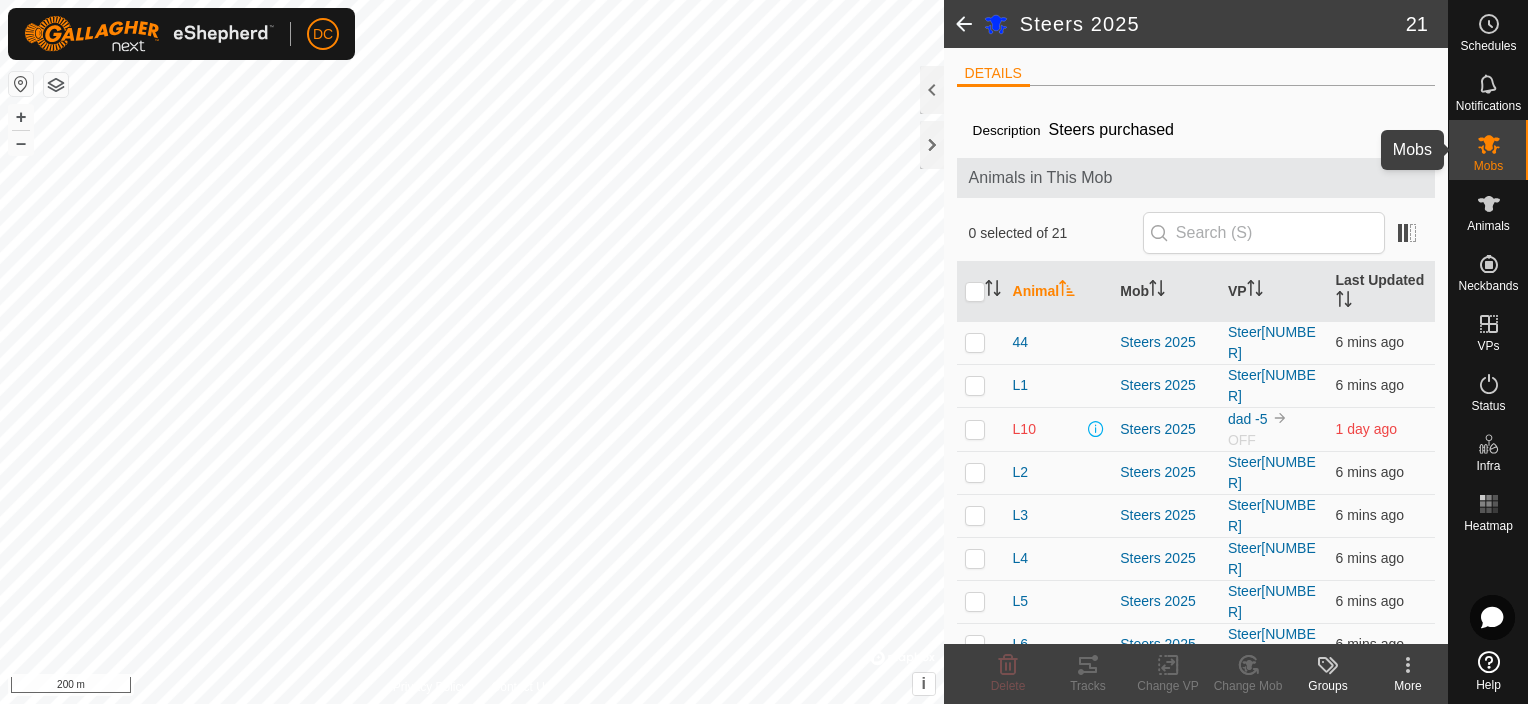 click 